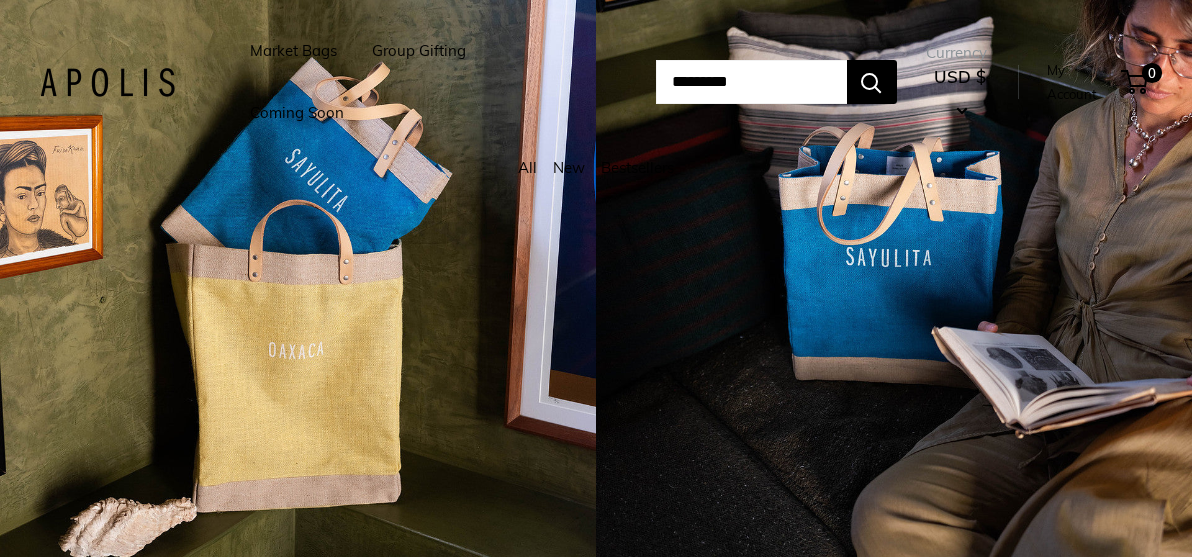 scroll, scrollTop: 0, scrollLeft: 0, axis: both 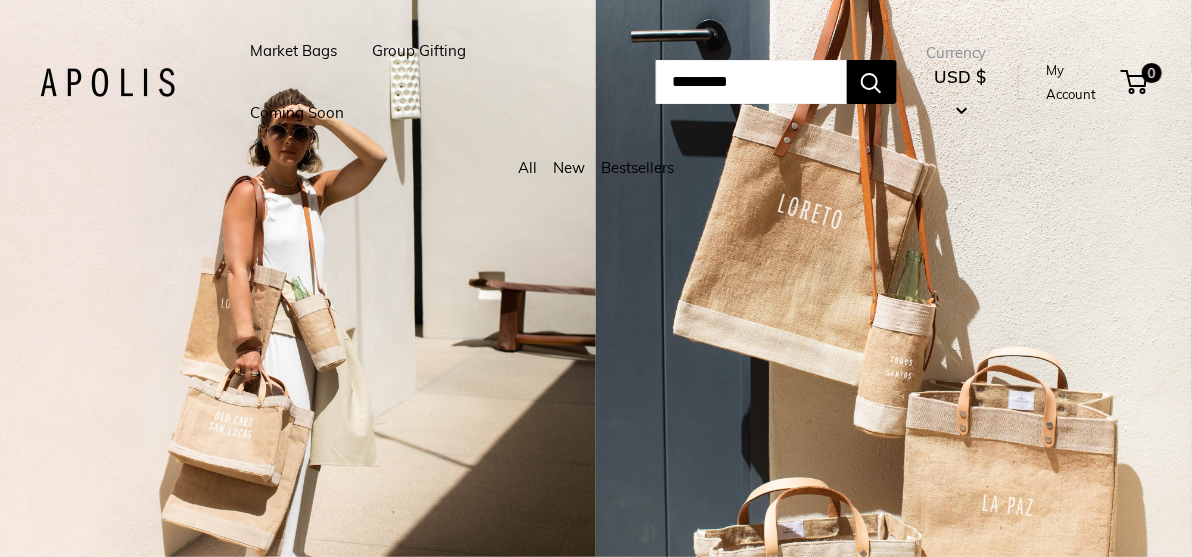 click on "Market Bags" at bounding box center [293, 51] 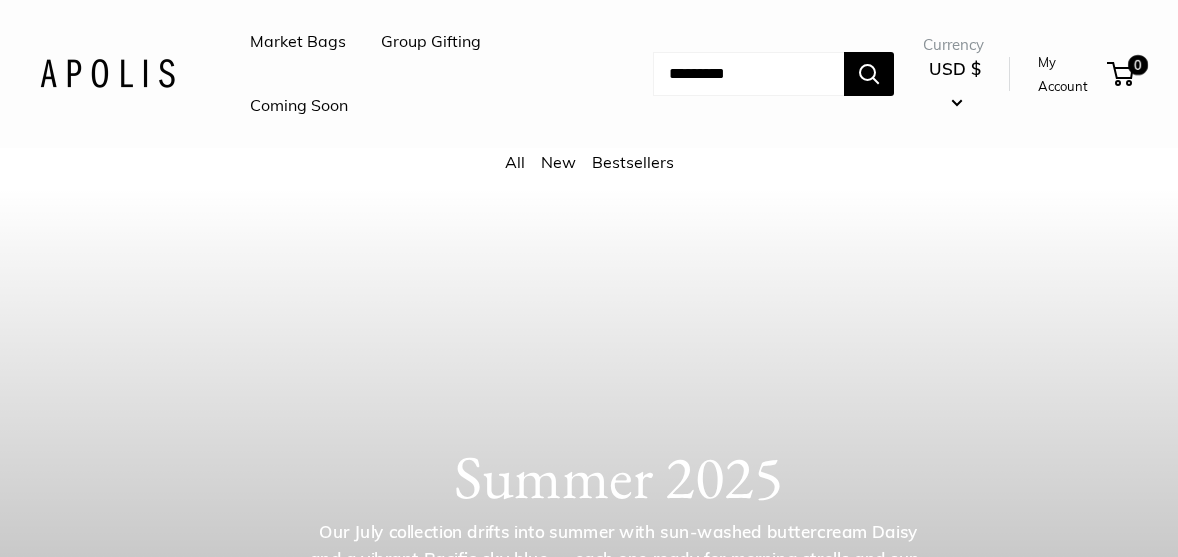 scroll, scrollTop: 0, scrollLeft: 0, axis: both 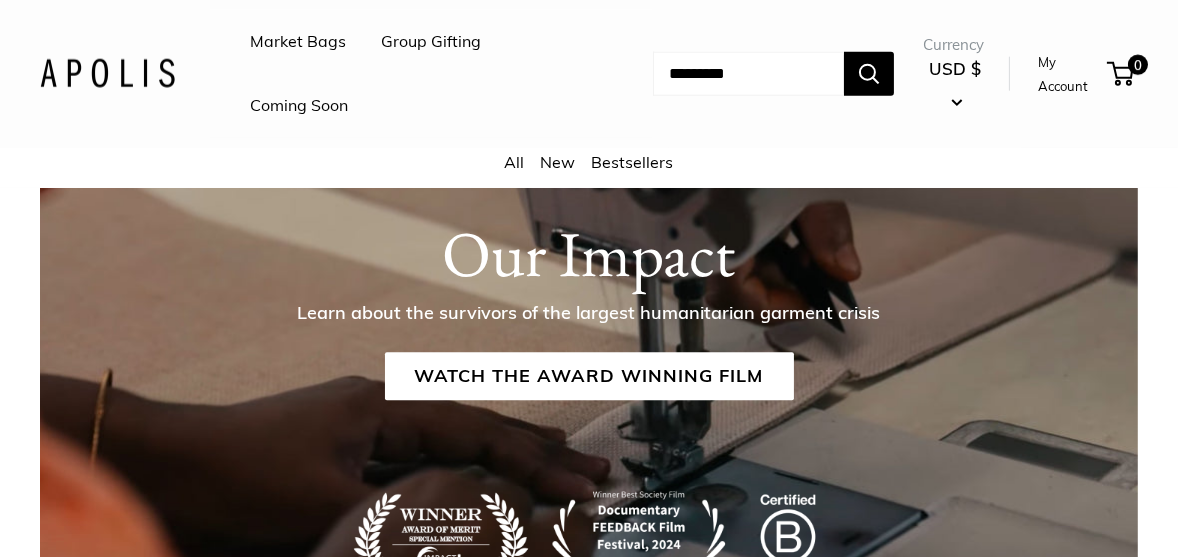 click on "All" at bounding box center (515, 162) 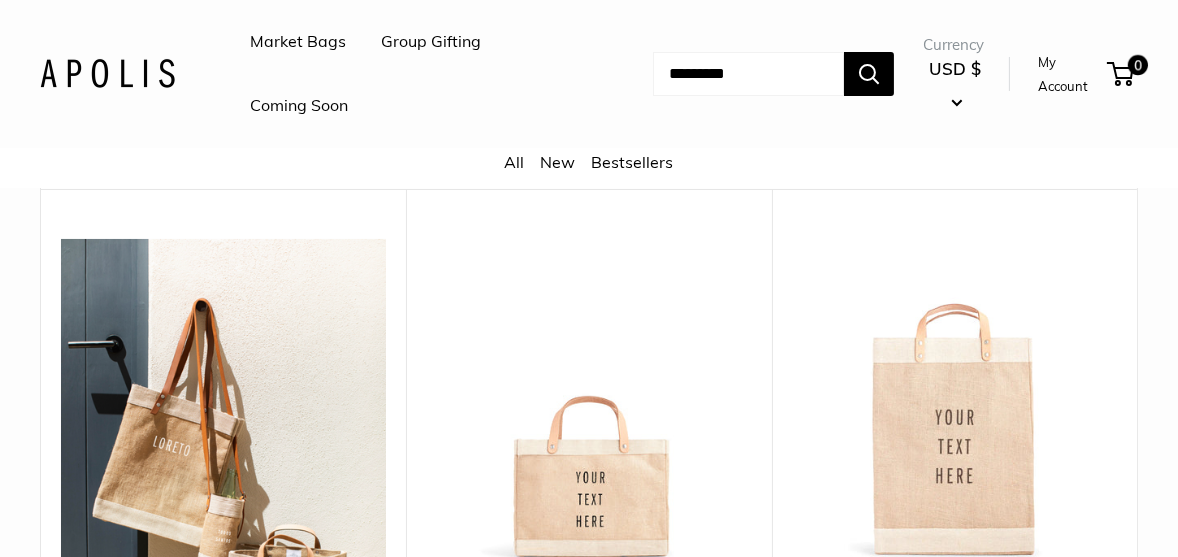 scroll, scrollTop: 366, scrollLeft: 0, axis: vertical 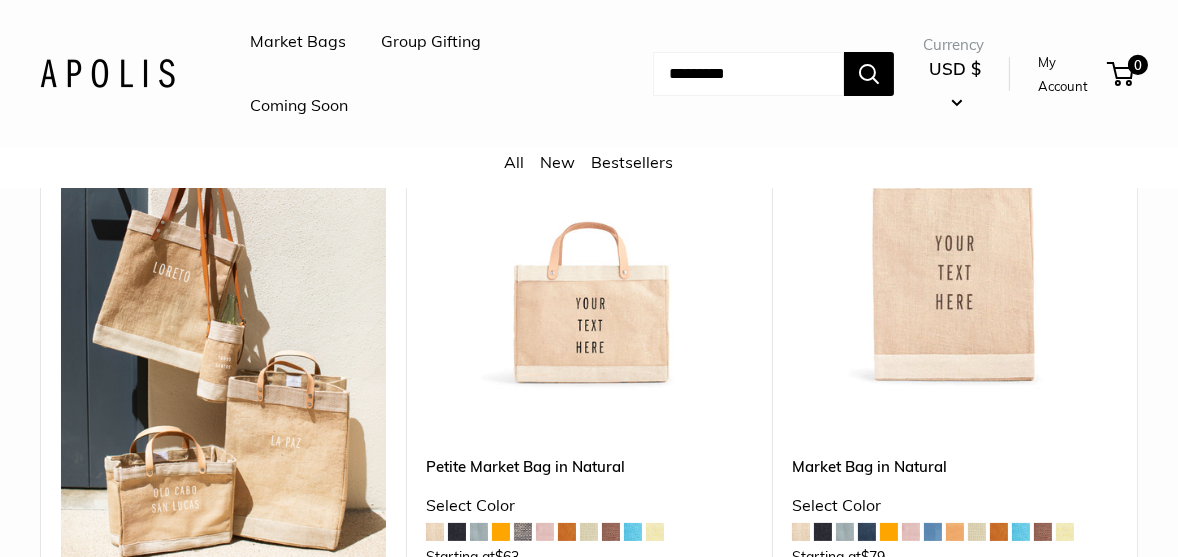 click at bounding box center (911, 532) 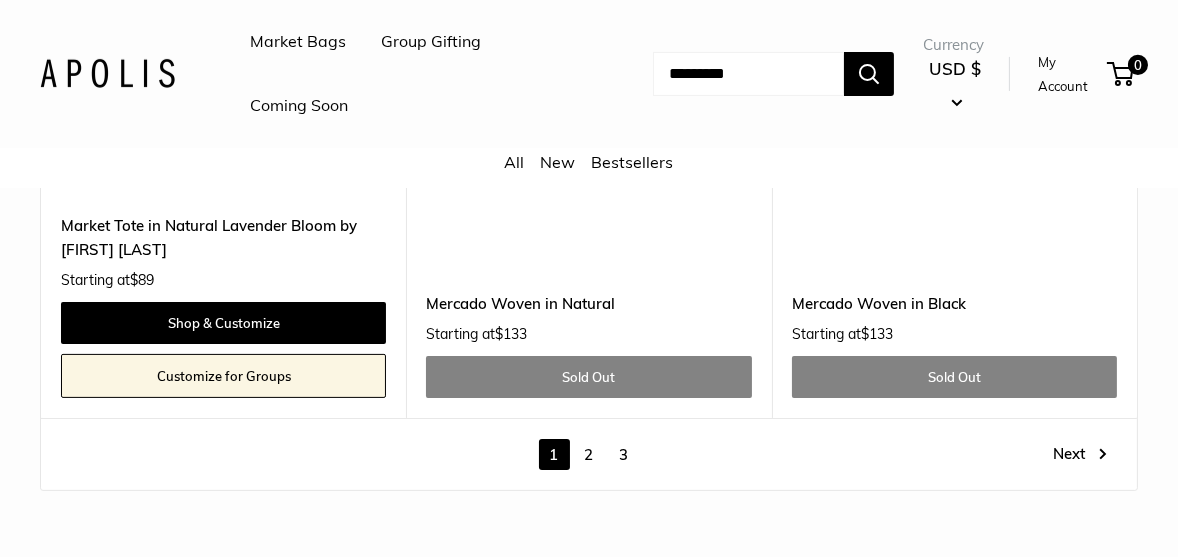 scroll, scrollTop: 10499, scrollLeft: 0, axis: vertical 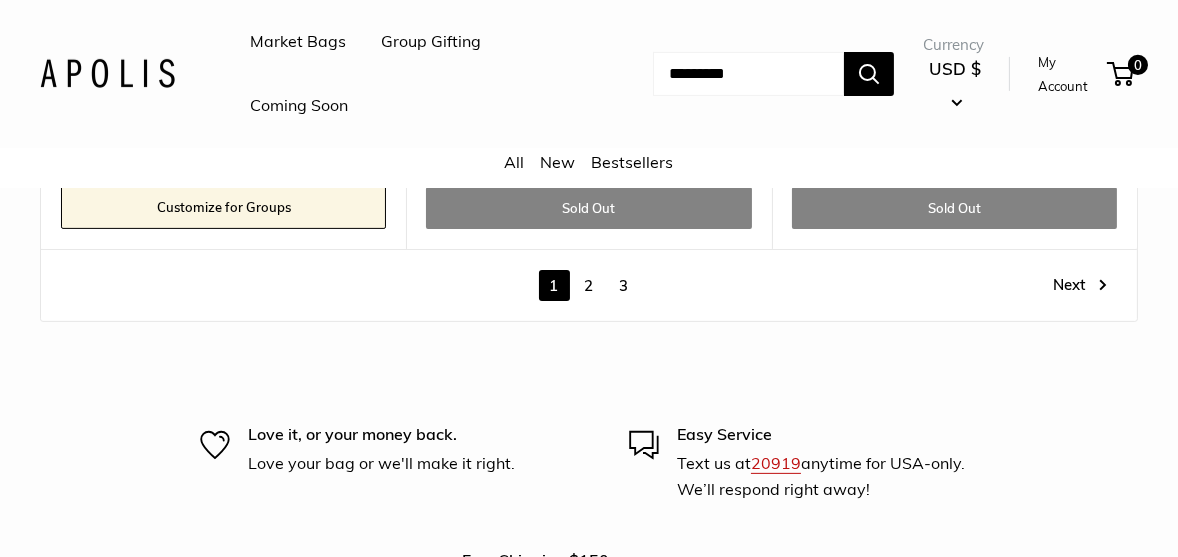click on "2" at bounding box center [589, 285] 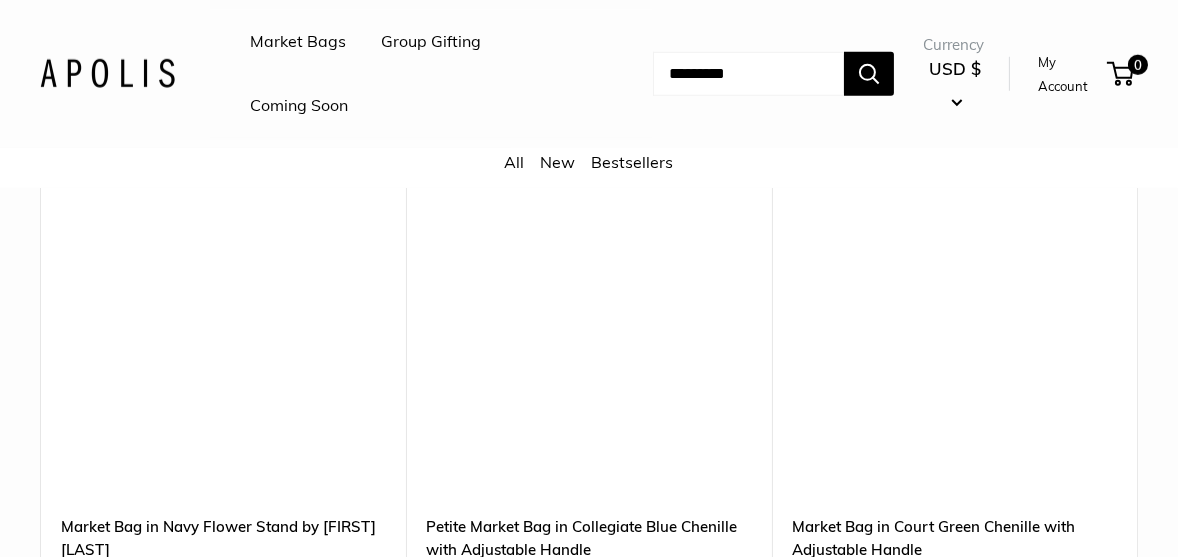 scroll, scrollTop: 2086, scrollLeft: 0, axis: vertical 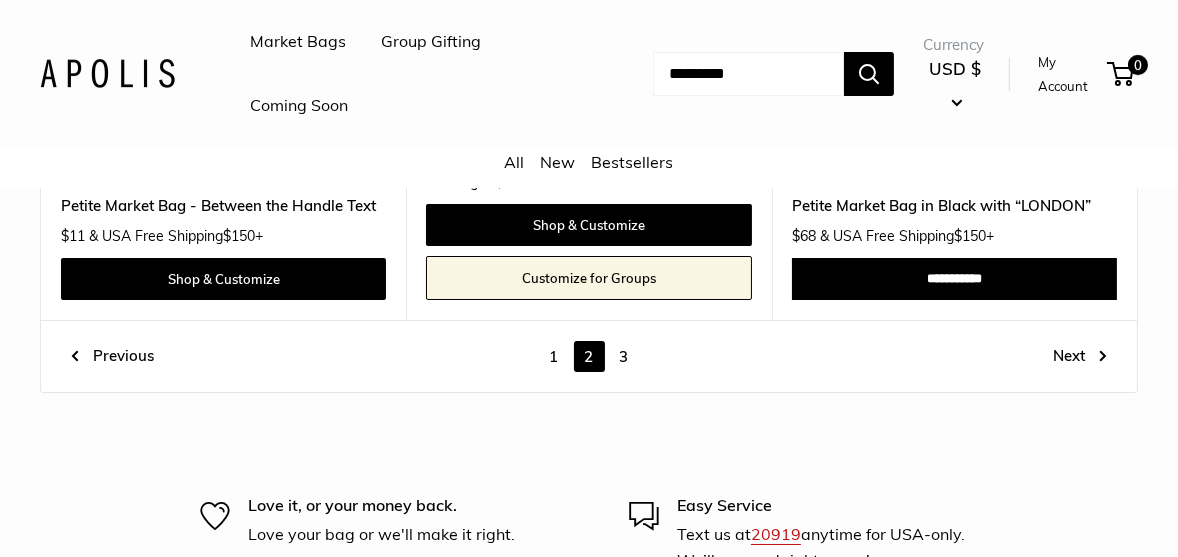 click on "3" at bounding box center [624, 356] 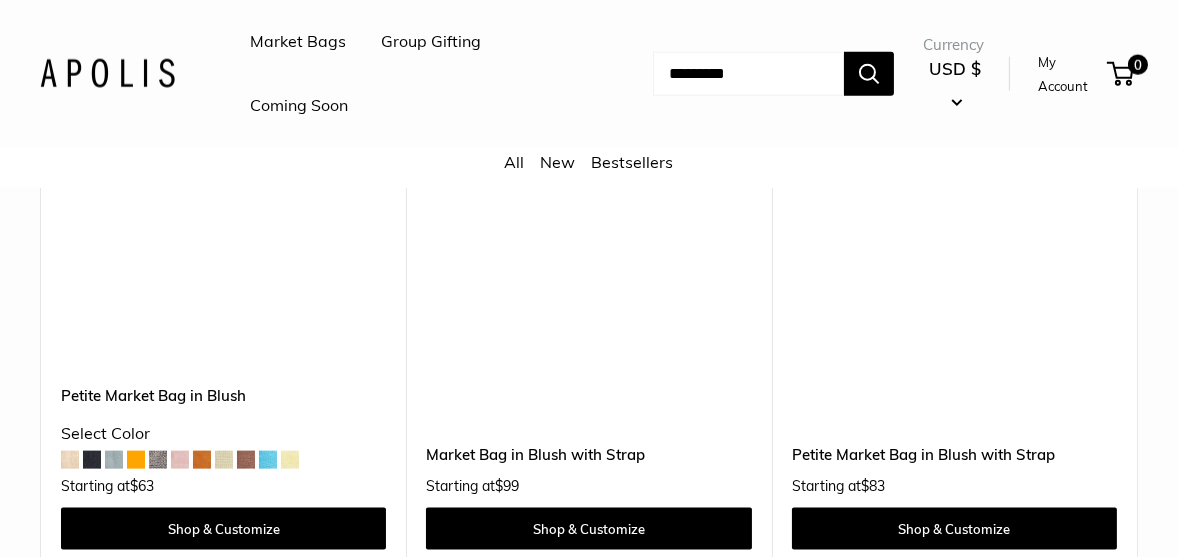 scroll, scrollTop: 3304, scrollLeft: 0, axis: vertical 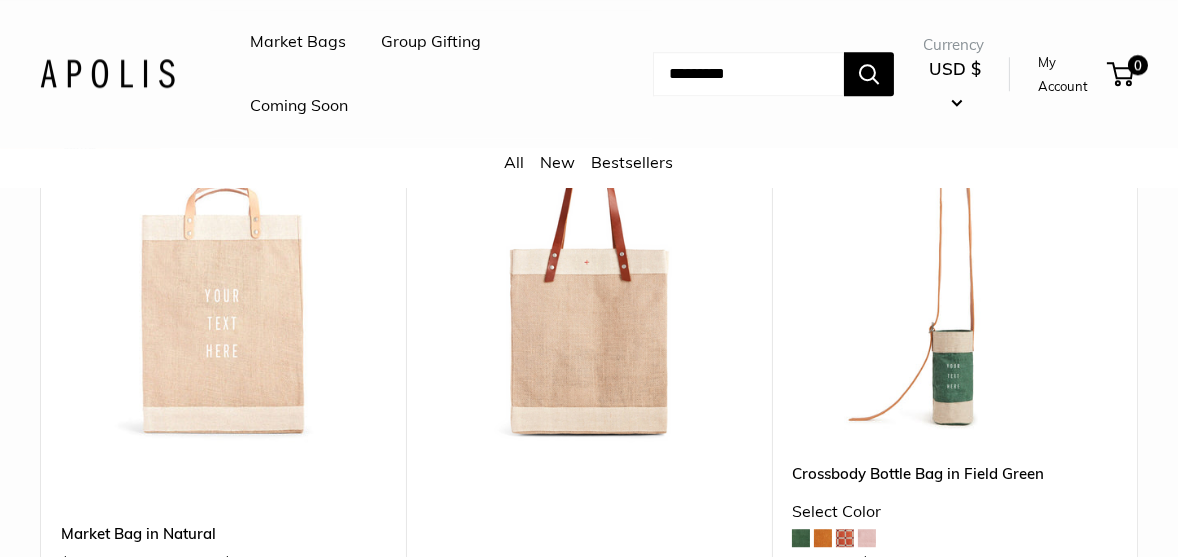 click at bounding box center [845, 538] 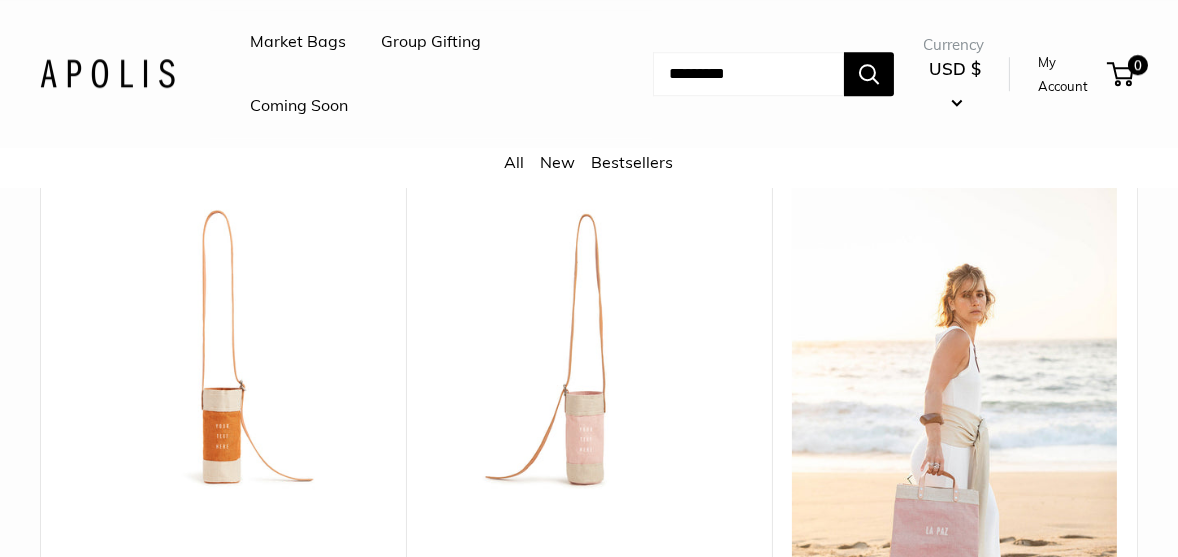 scroll, scrollTop: 7336, scrollLeft: 0, axis: vertical 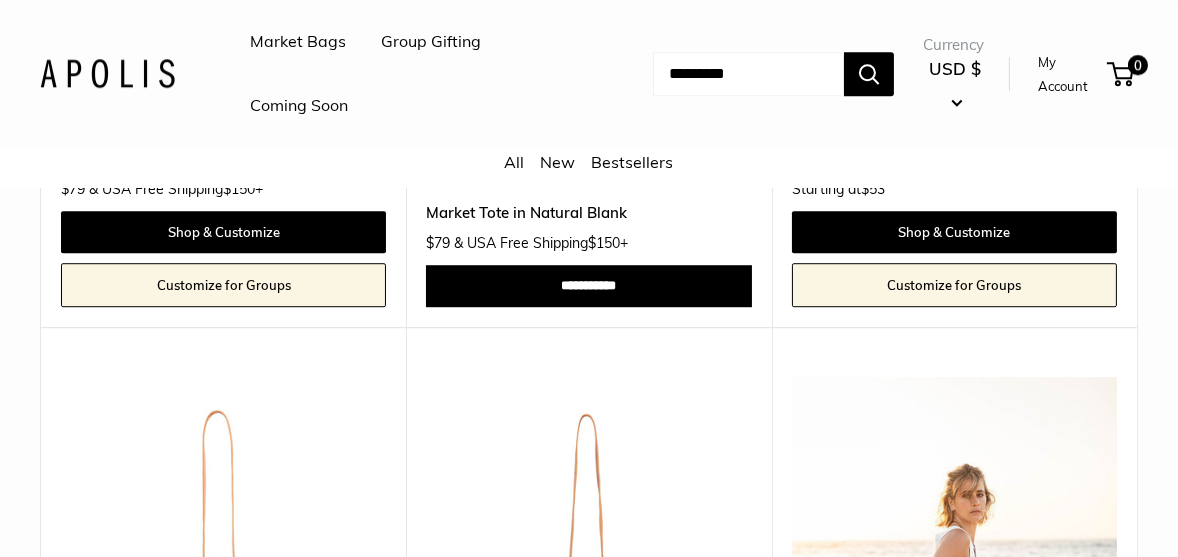 click on "Bestsellers" at bounding box center (633, 162) 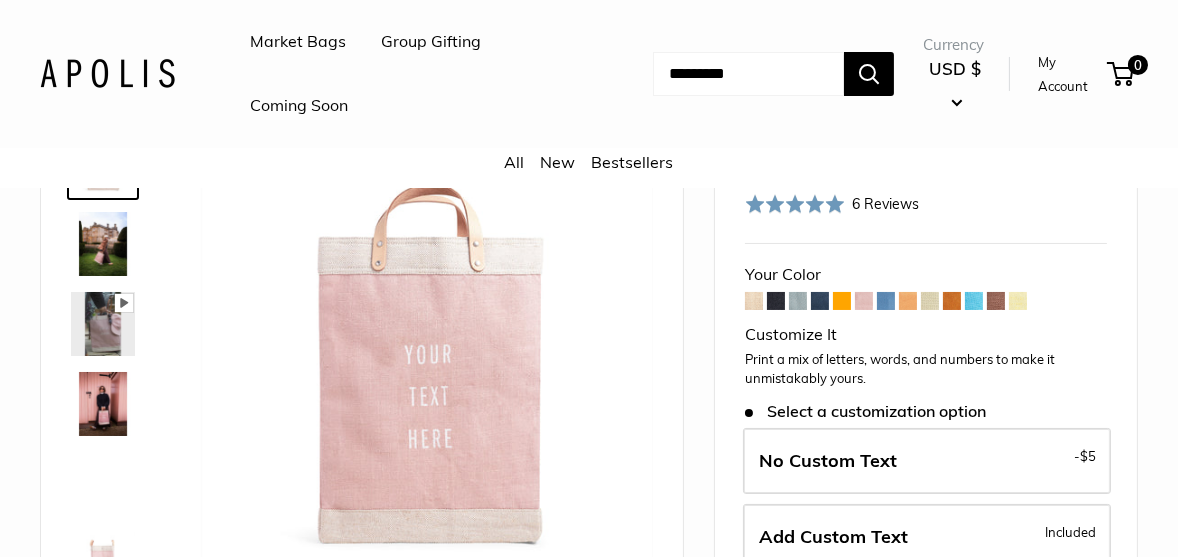 scroll, scrollTop: 93, scrollLeft: 0, axis: vertical 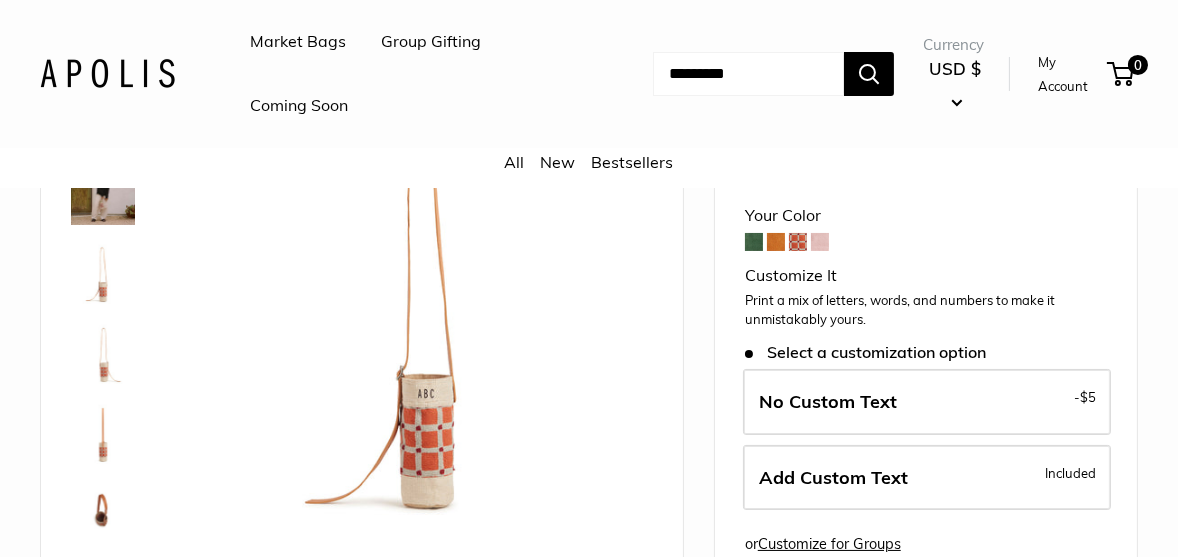 click at bounding box center (103, 193) 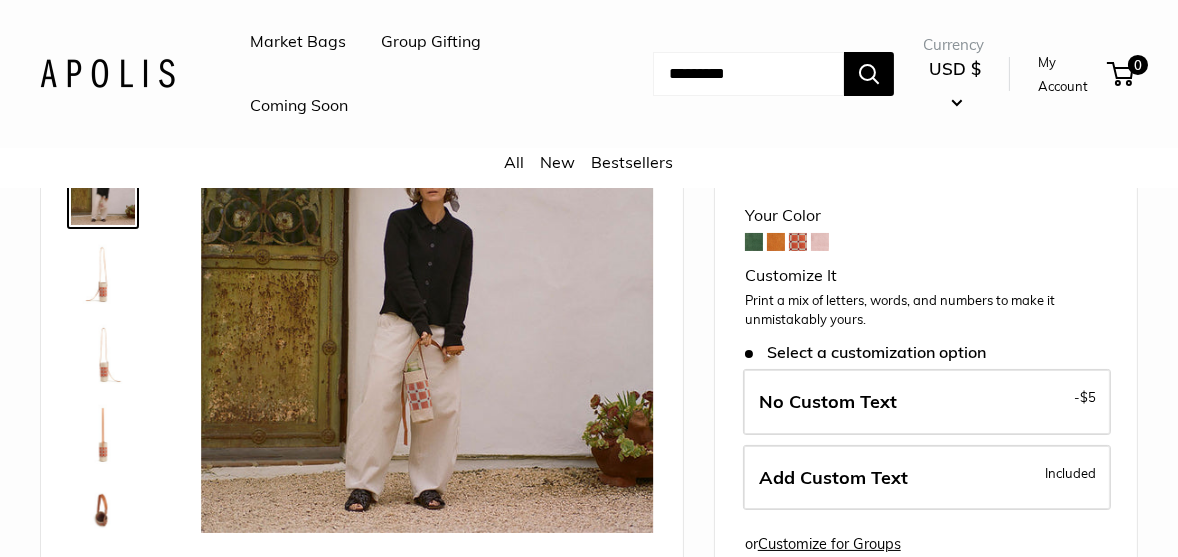 click at bounding box center (820, 242) 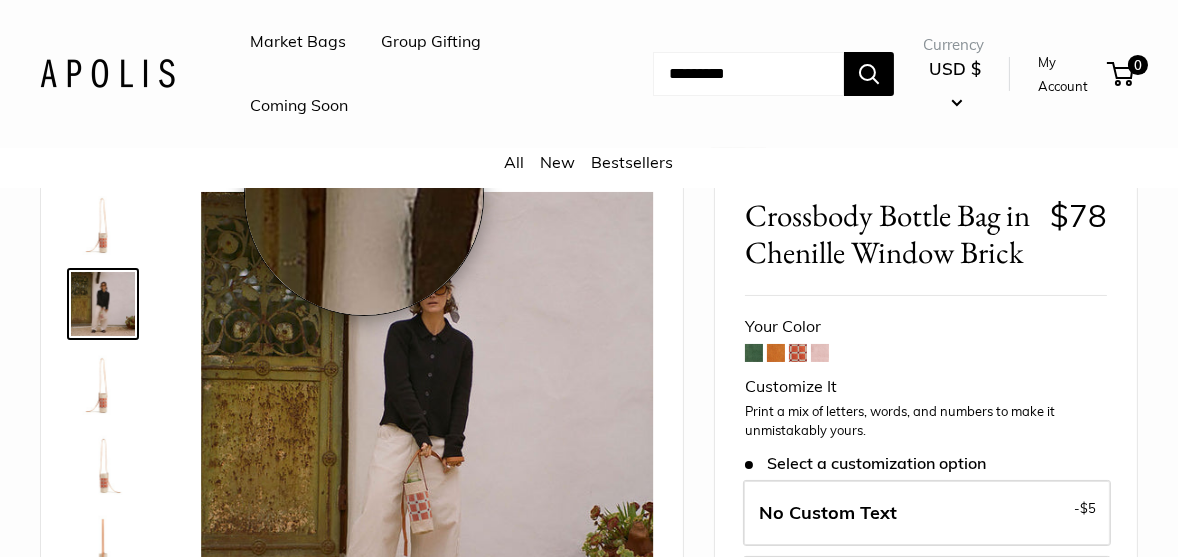 scroll, scrollTop: 93, scrollLeft: 0, axis: vertical 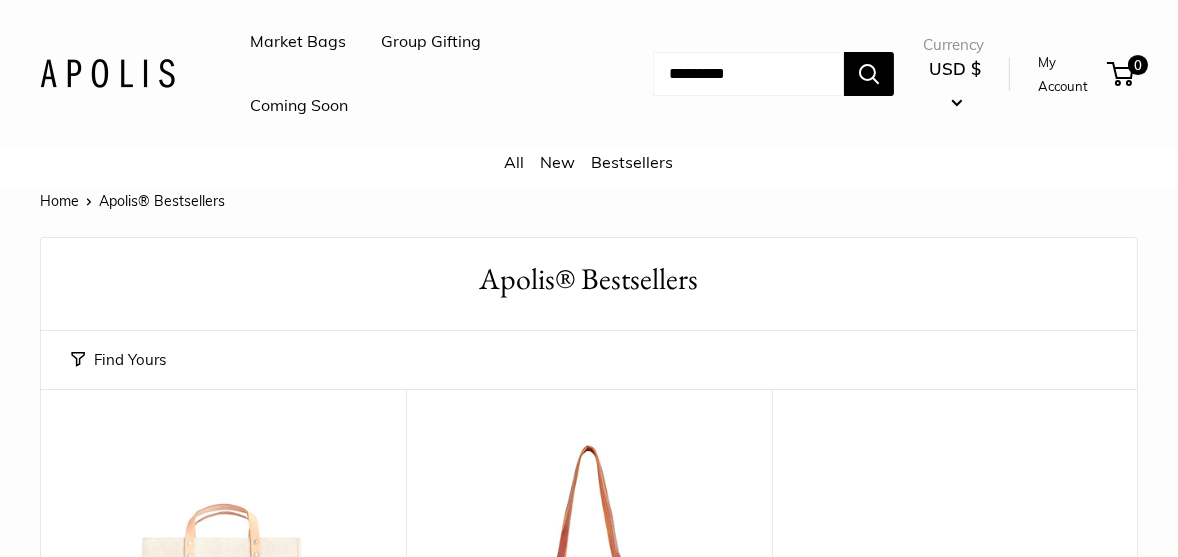 click on "Coming Soon" at bounding box center (299, 106) 